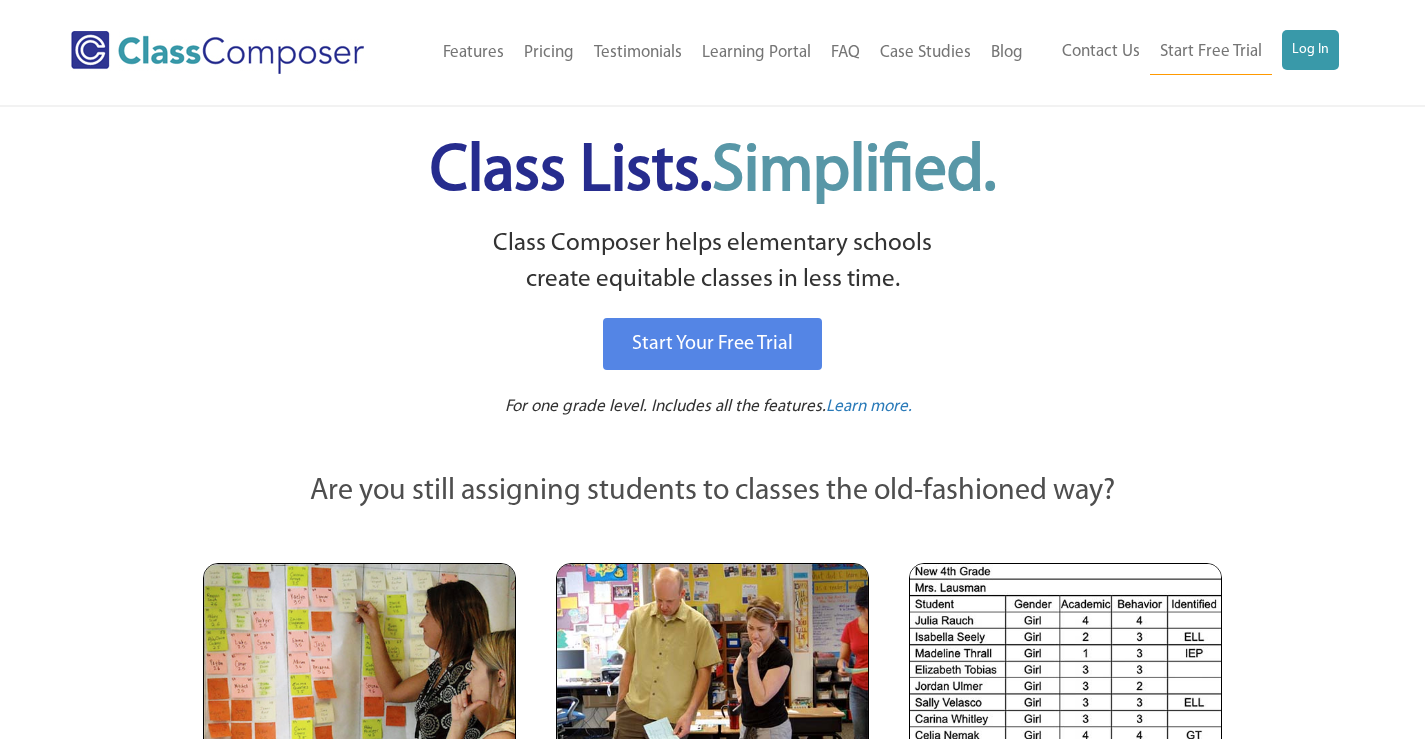 scroll, scrollTop: 0, scrollLeft: 0, axis: both 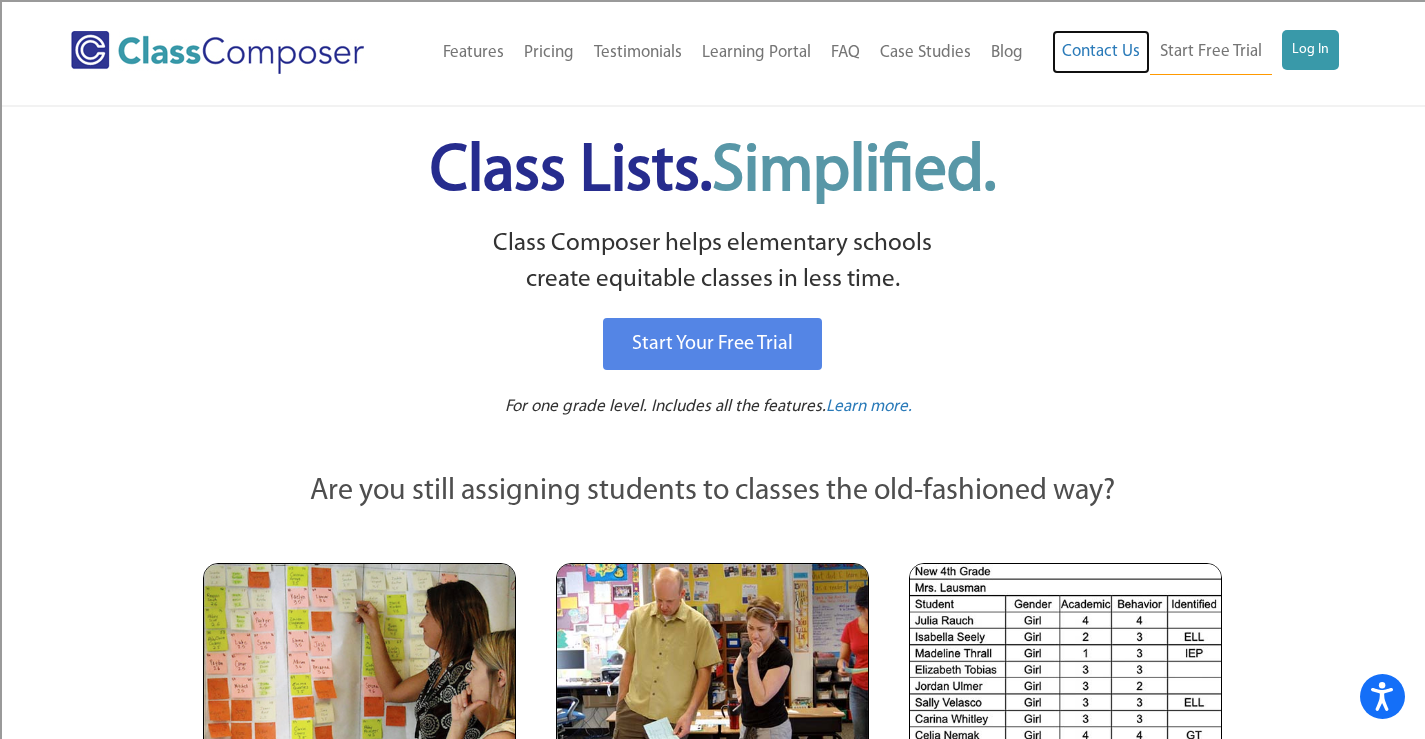 click on "Contact Us" at bounding box center (1101, 52) 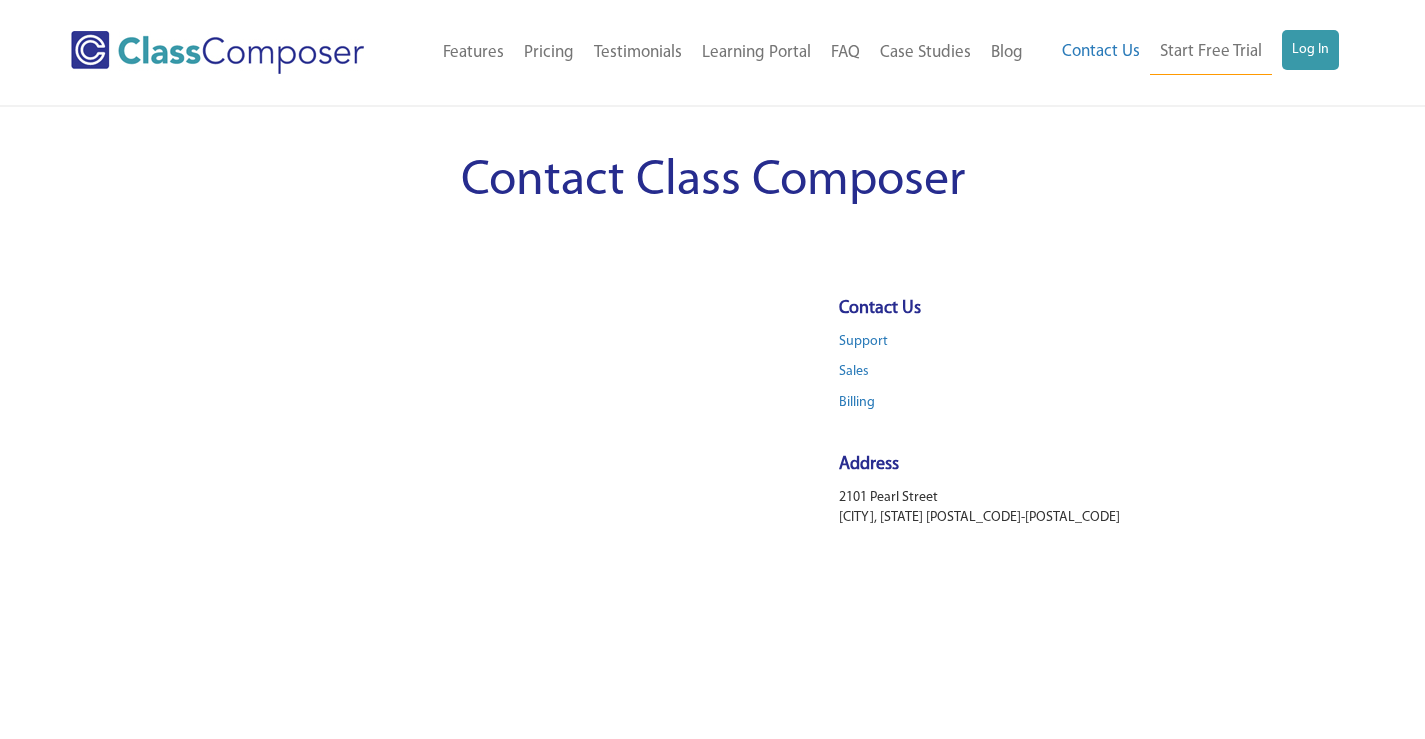 scroll, scrollTop: 0, scrollLeft: 0, axis: both 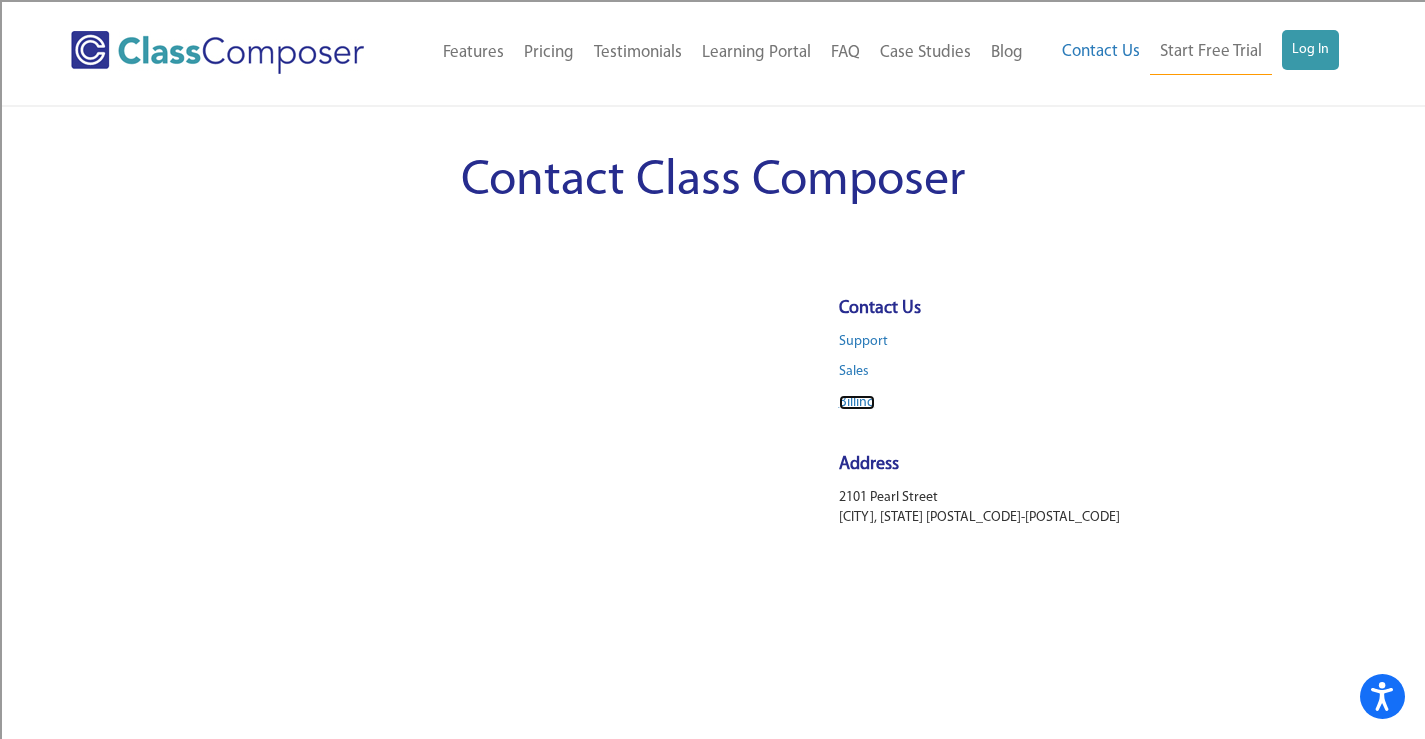 click on "Billing" at bounding box center [857, 402] 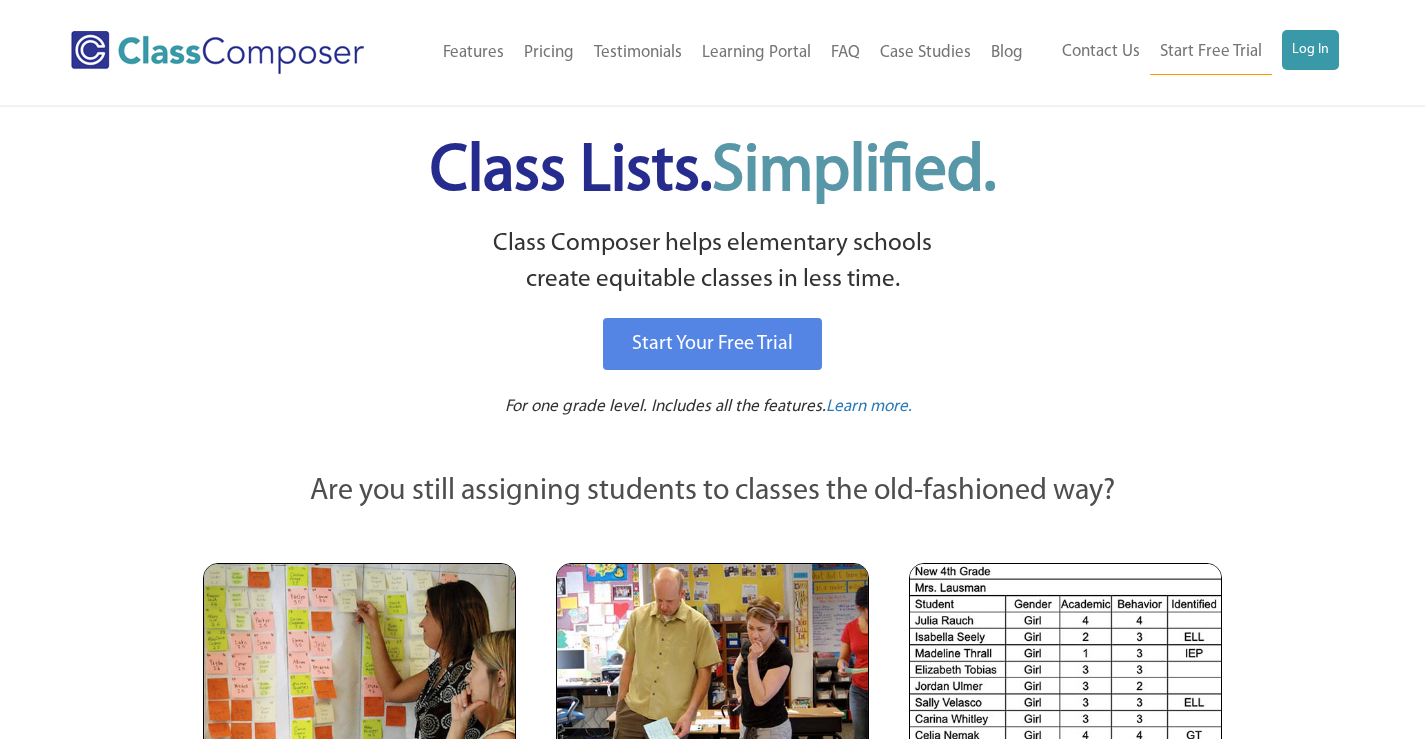 scroll, scrollTop: 0, scrollLeft: 0, axis: both 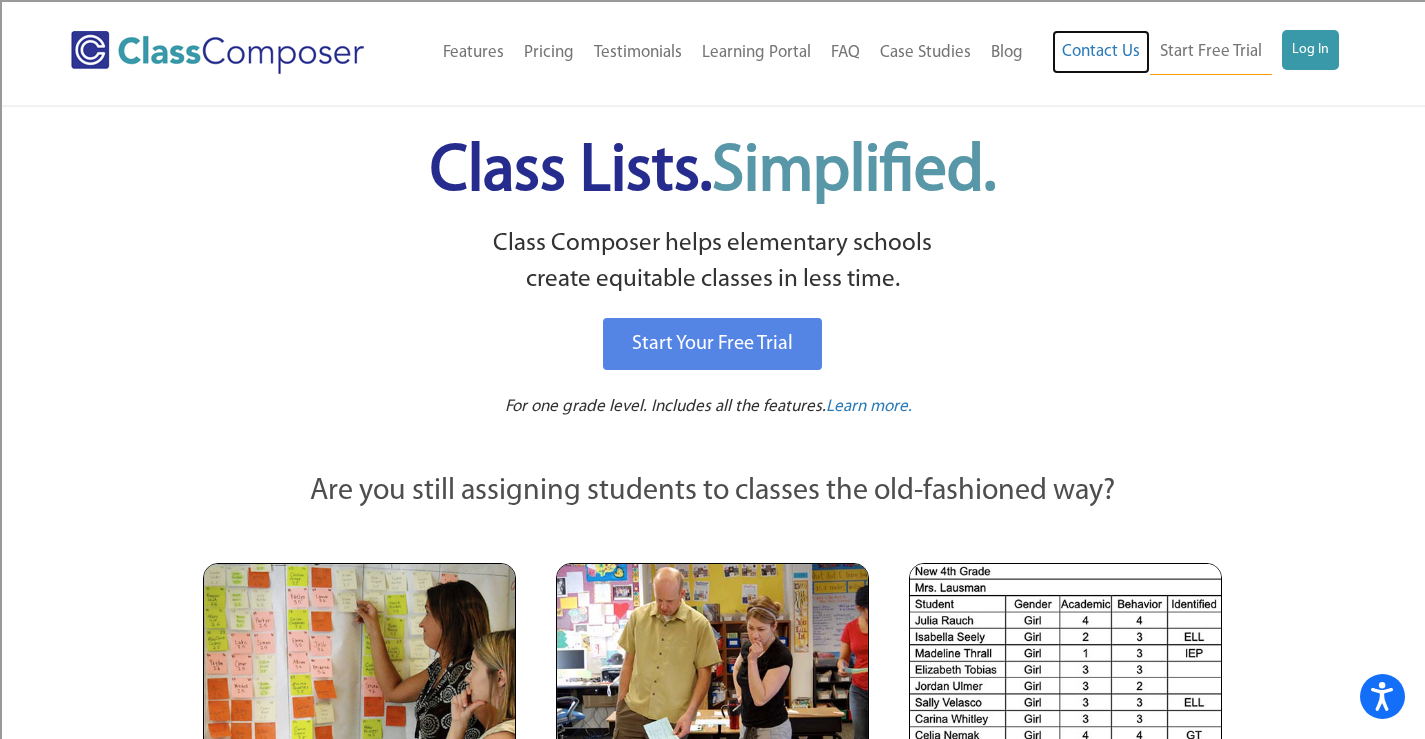 click on "Contact Us" at bounding box center (1101, 52) 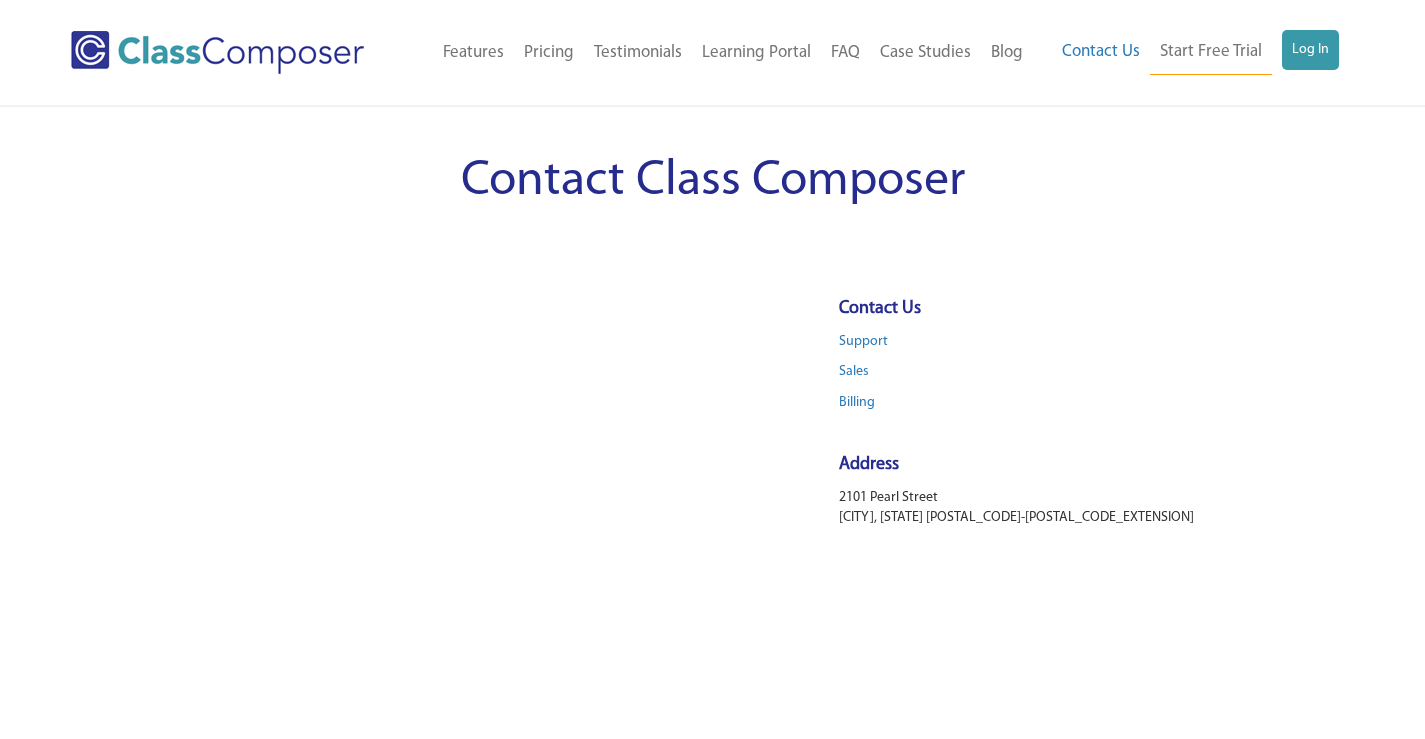 scroll, scrollTop: 0, scrollLeft: 0, axis: both 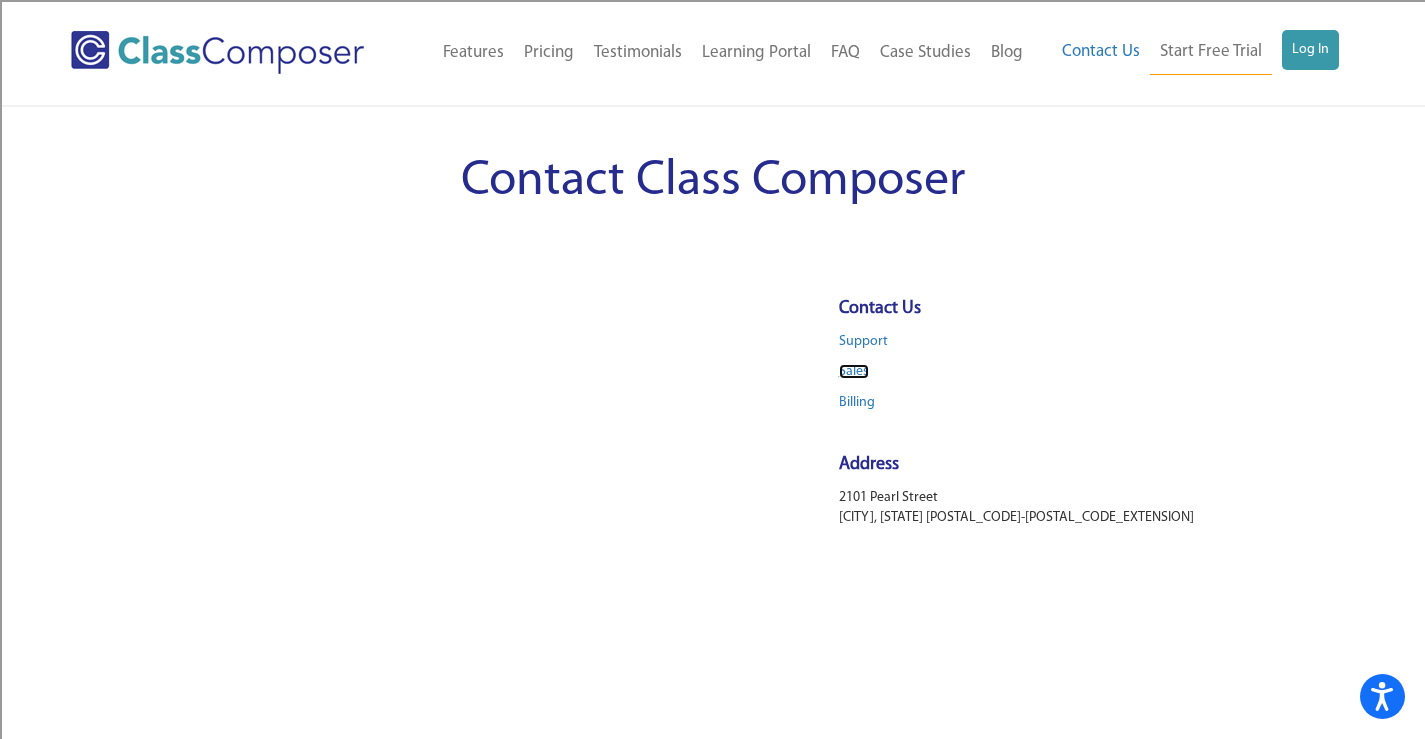 click on "Sales" at bounding box center [854, 371] 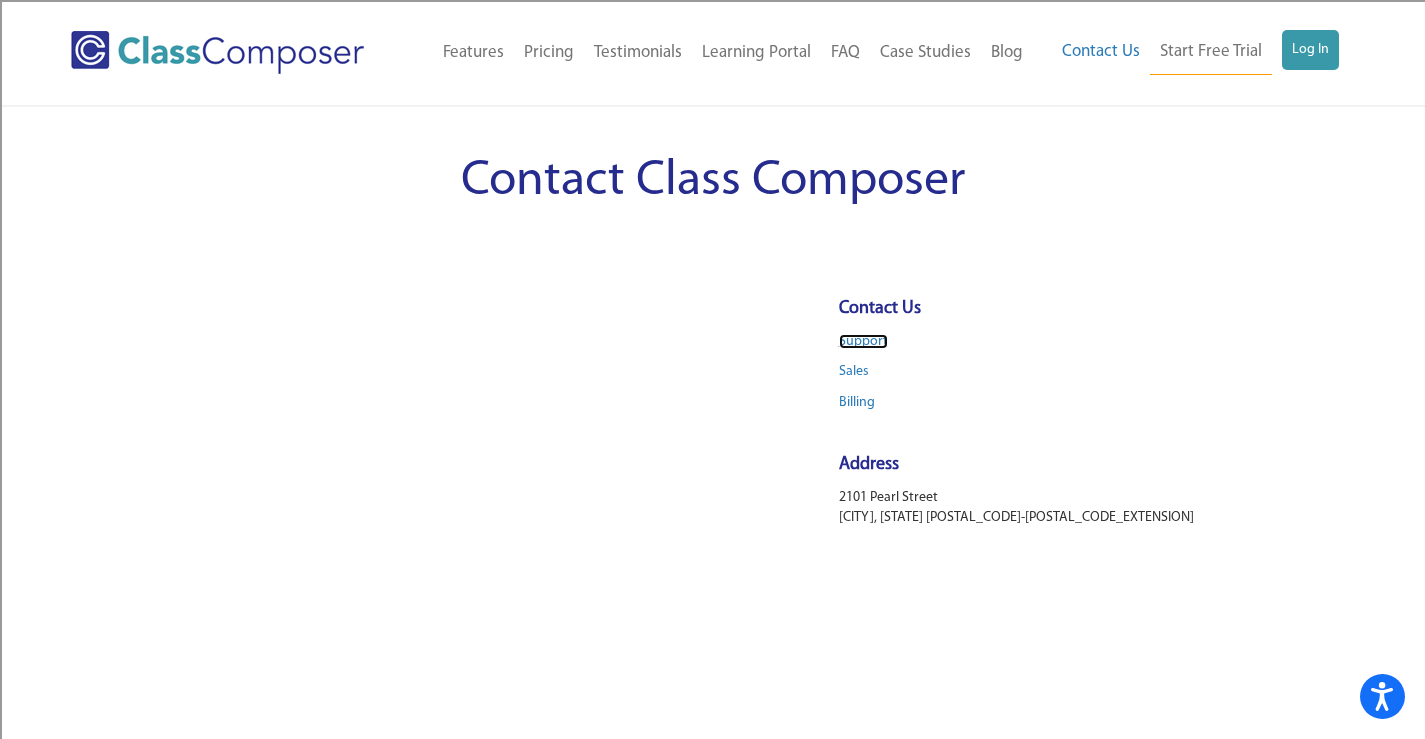 click on "Support" at bounding box center [863, 341] 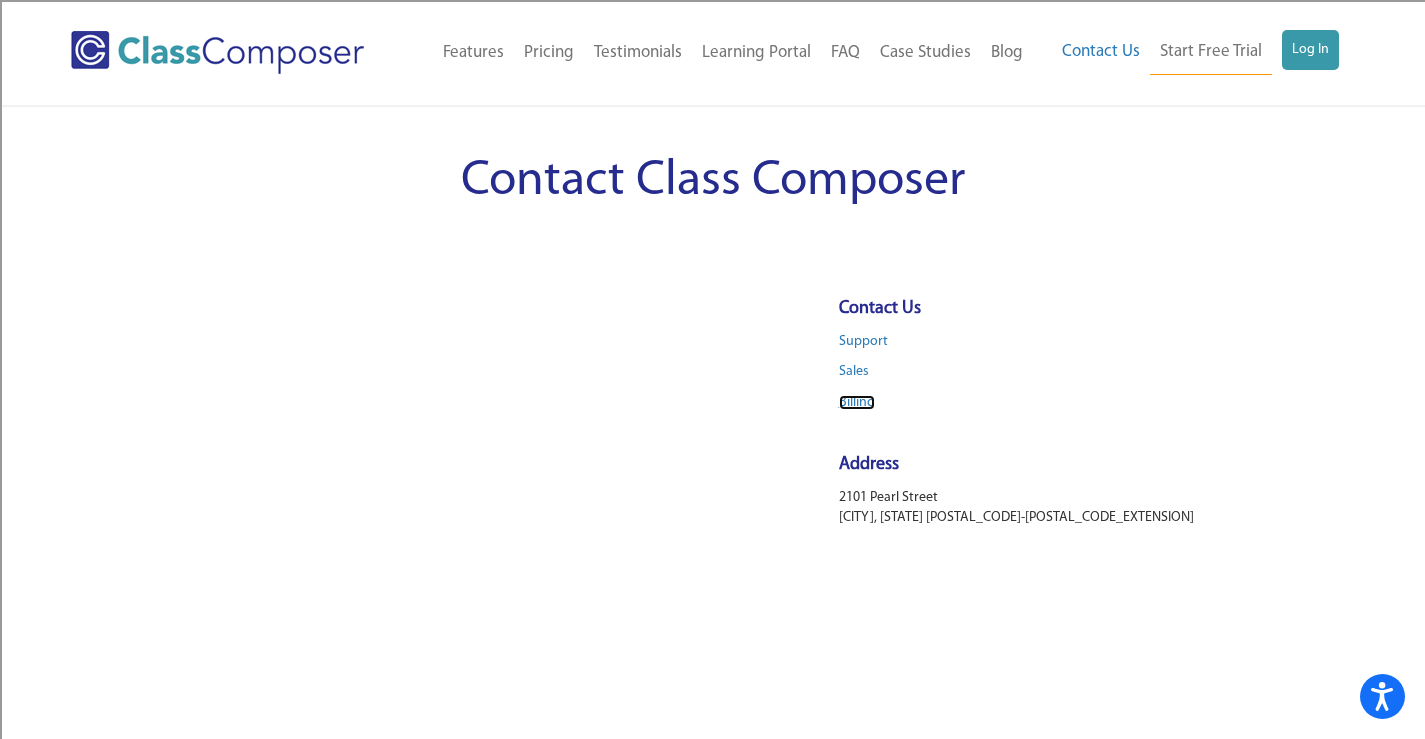 click on "Billing" at bounding box center [857, 402] 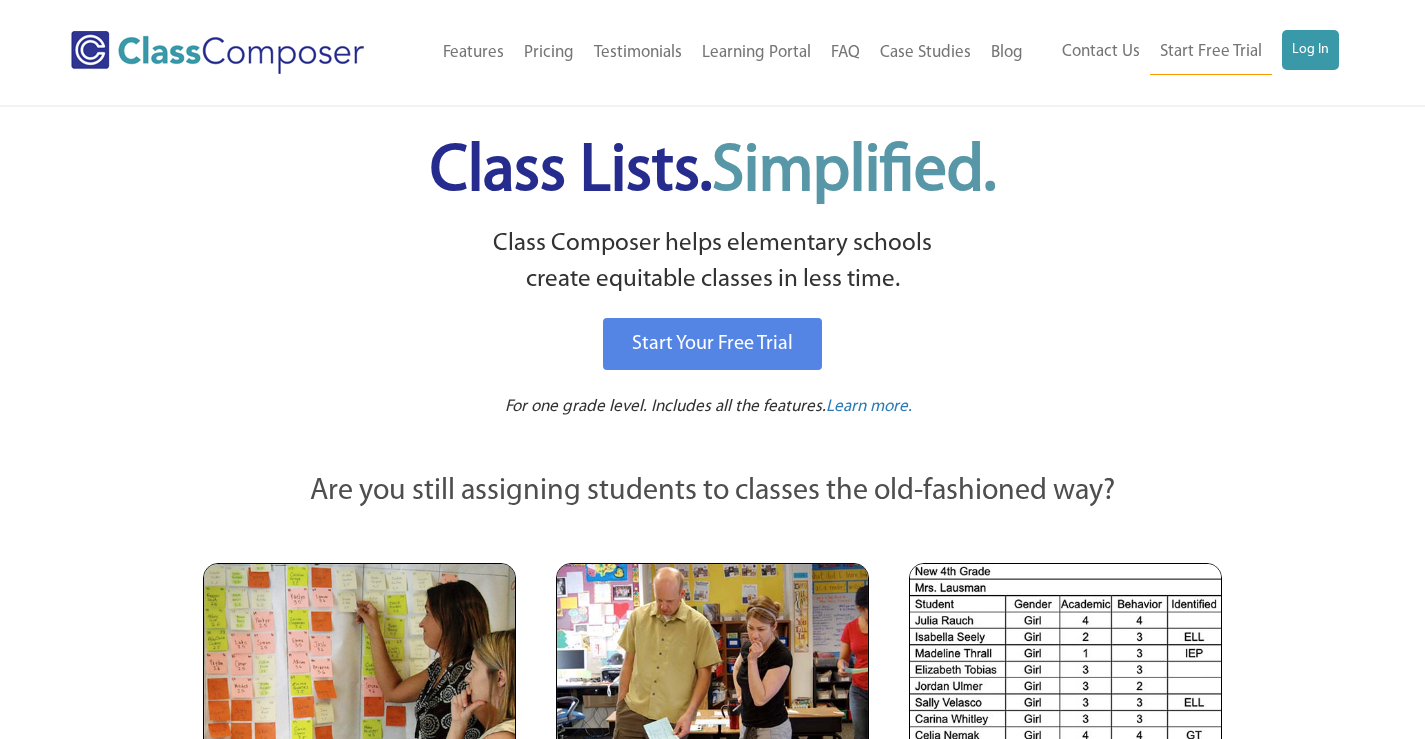 scroll, scrollTop: 0, scrollLeft: 0, axis: both 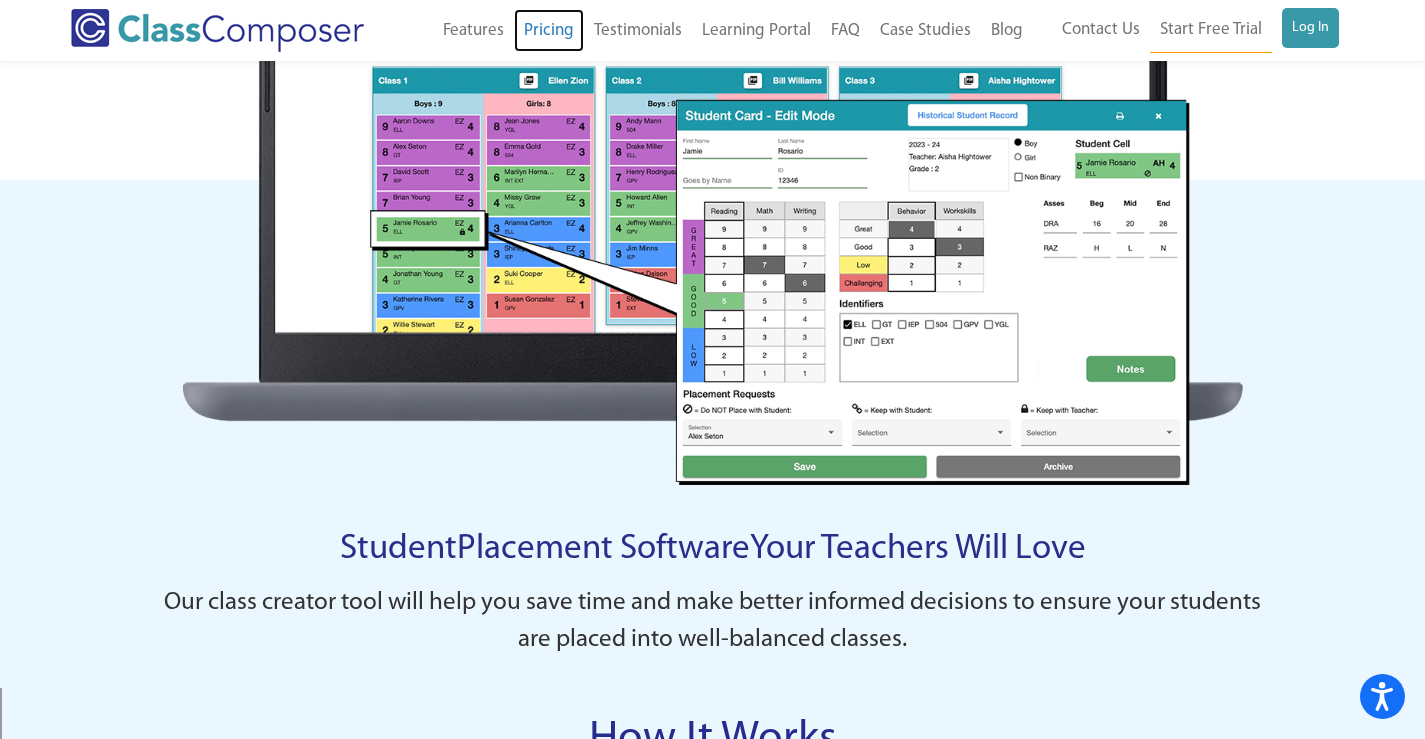 click on "Pricing" at bounding box center [549, 31] 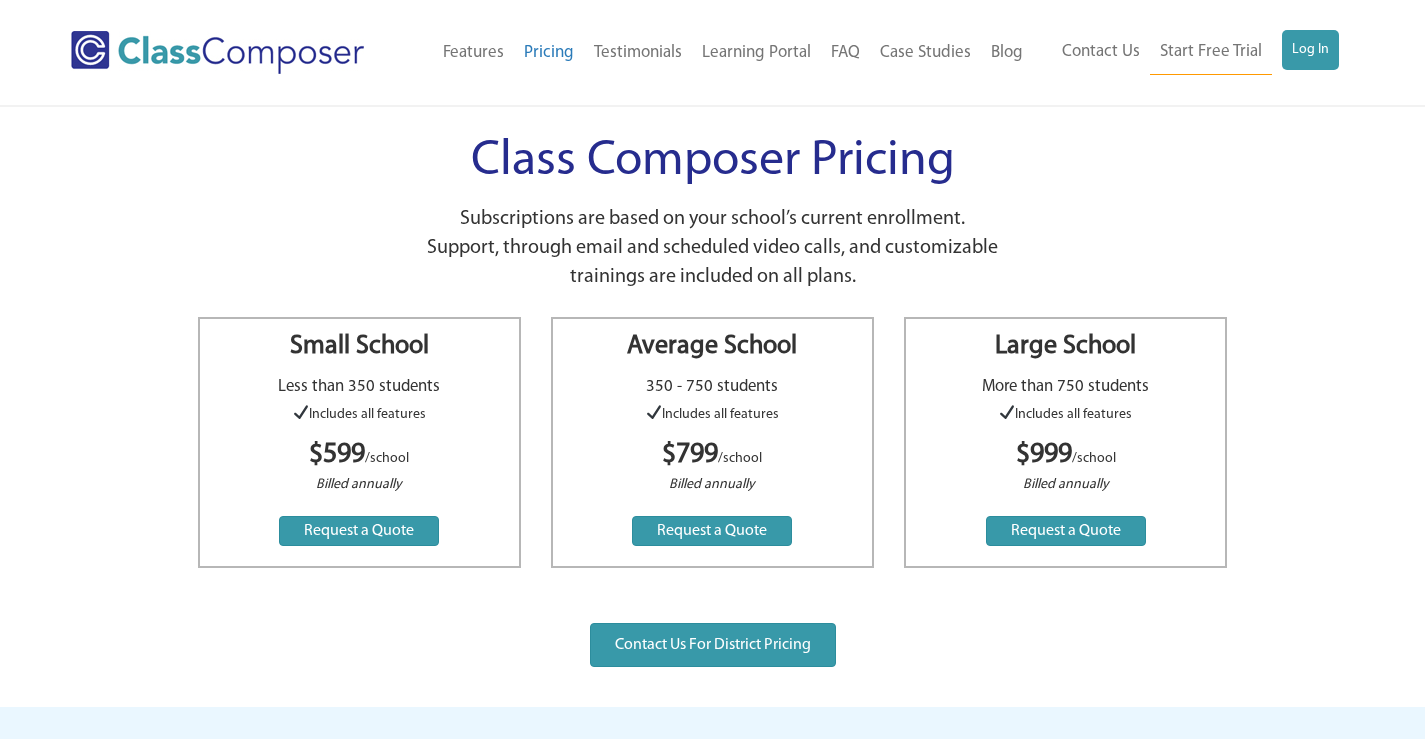 scroll, scrollTop: 0, scrollLeft: 0, axis: both 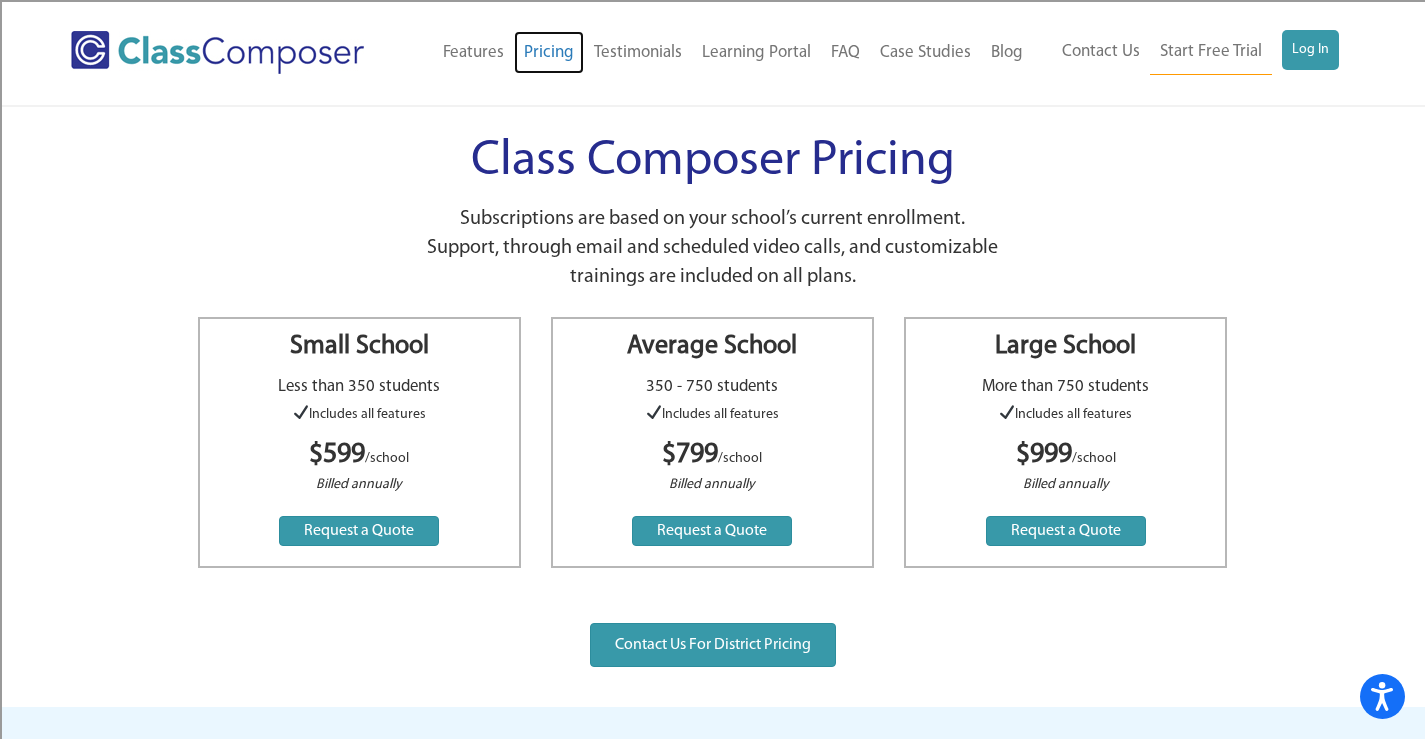 click on "Pricing" at bounding box center [549, 53] 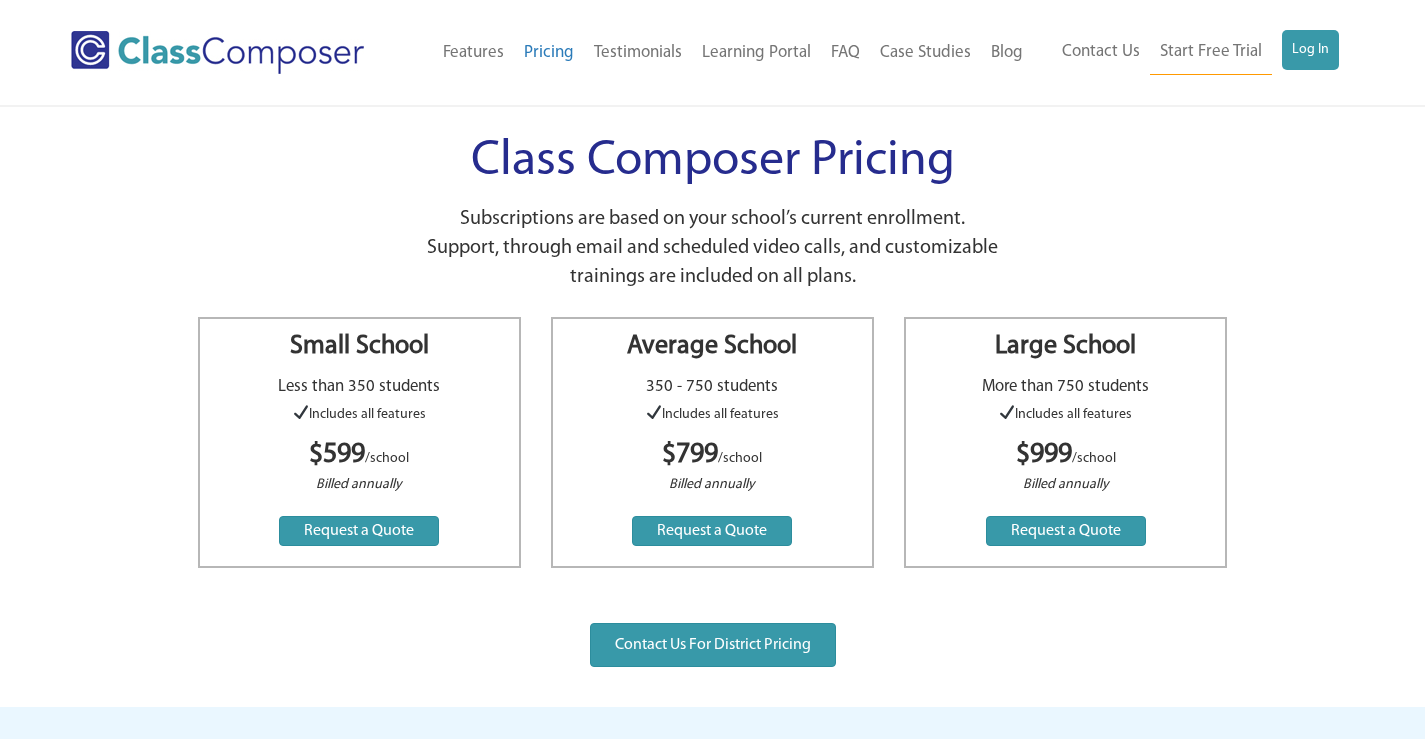 scroll, scrollTop: 0, scrollLeft: 0, axis: both 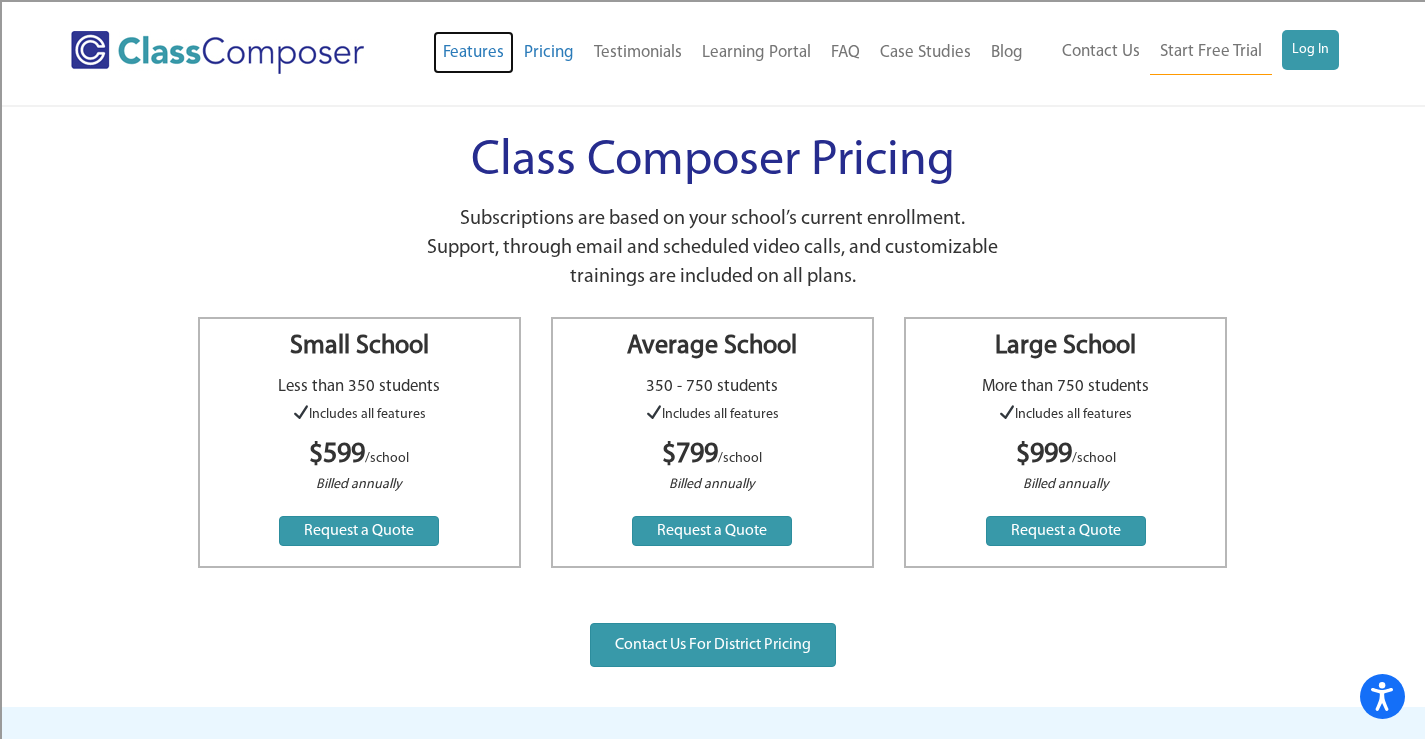 click on "Features" at bounding box center [473, 53] 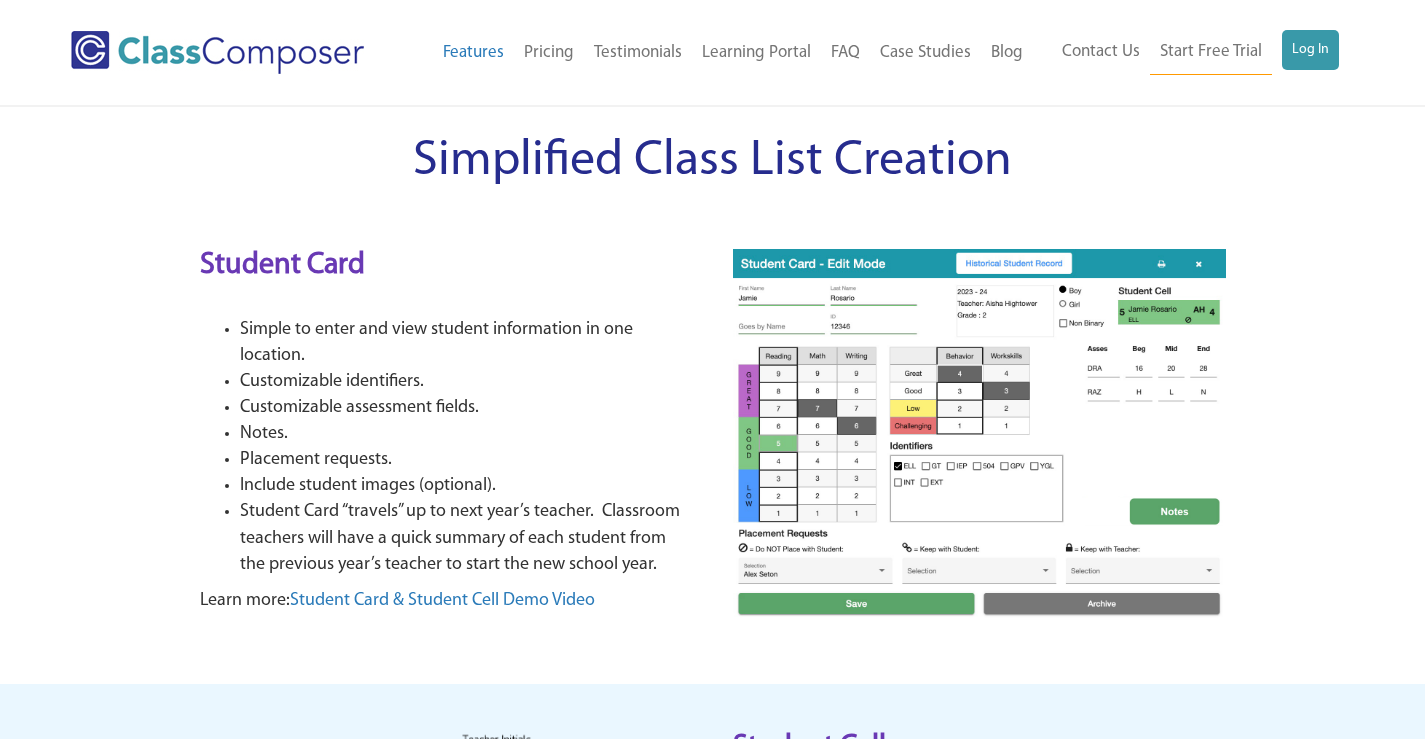 scroll, scrollTop: 0, scrollLeft: 0, axis: both 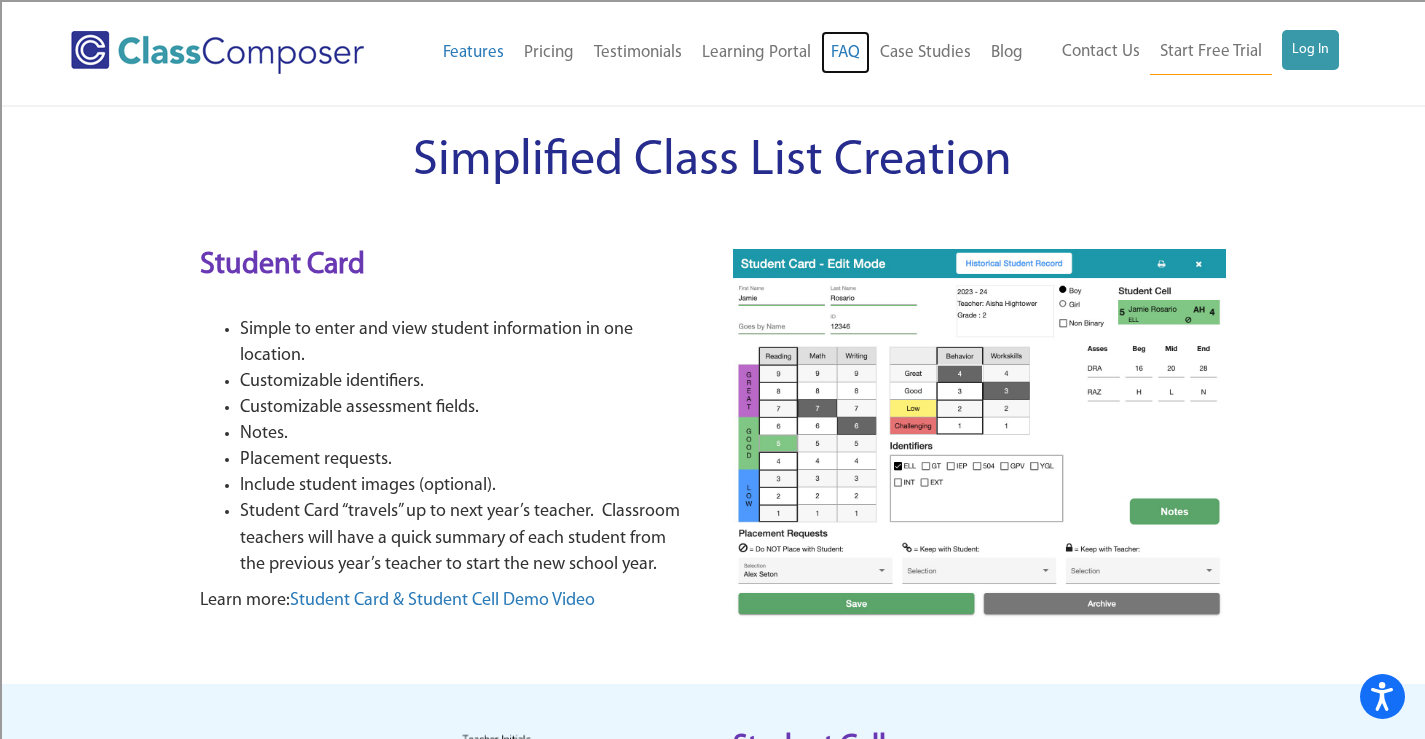 click on "FAQ" at bounding box center (845, 53) 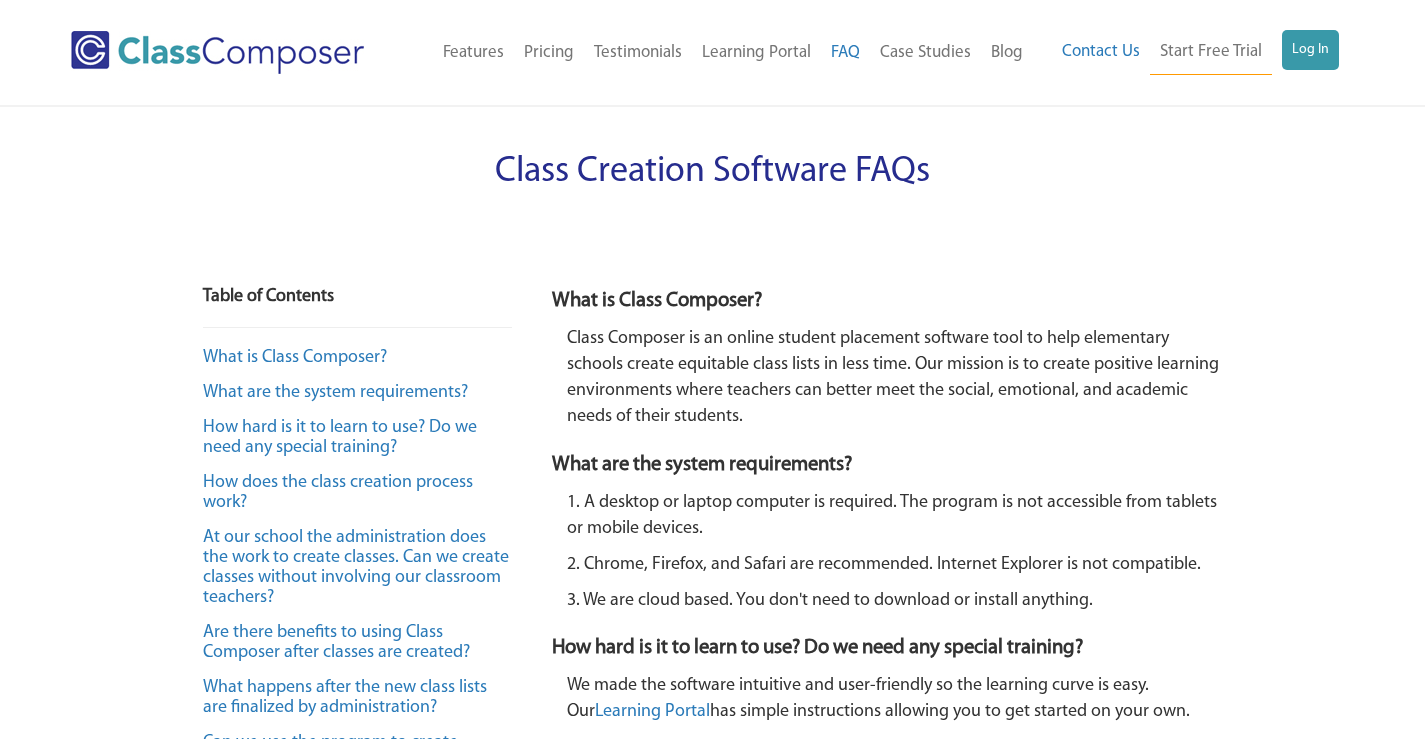 scroll, scrollTop: 0, scrollLeft: 0, axis: both 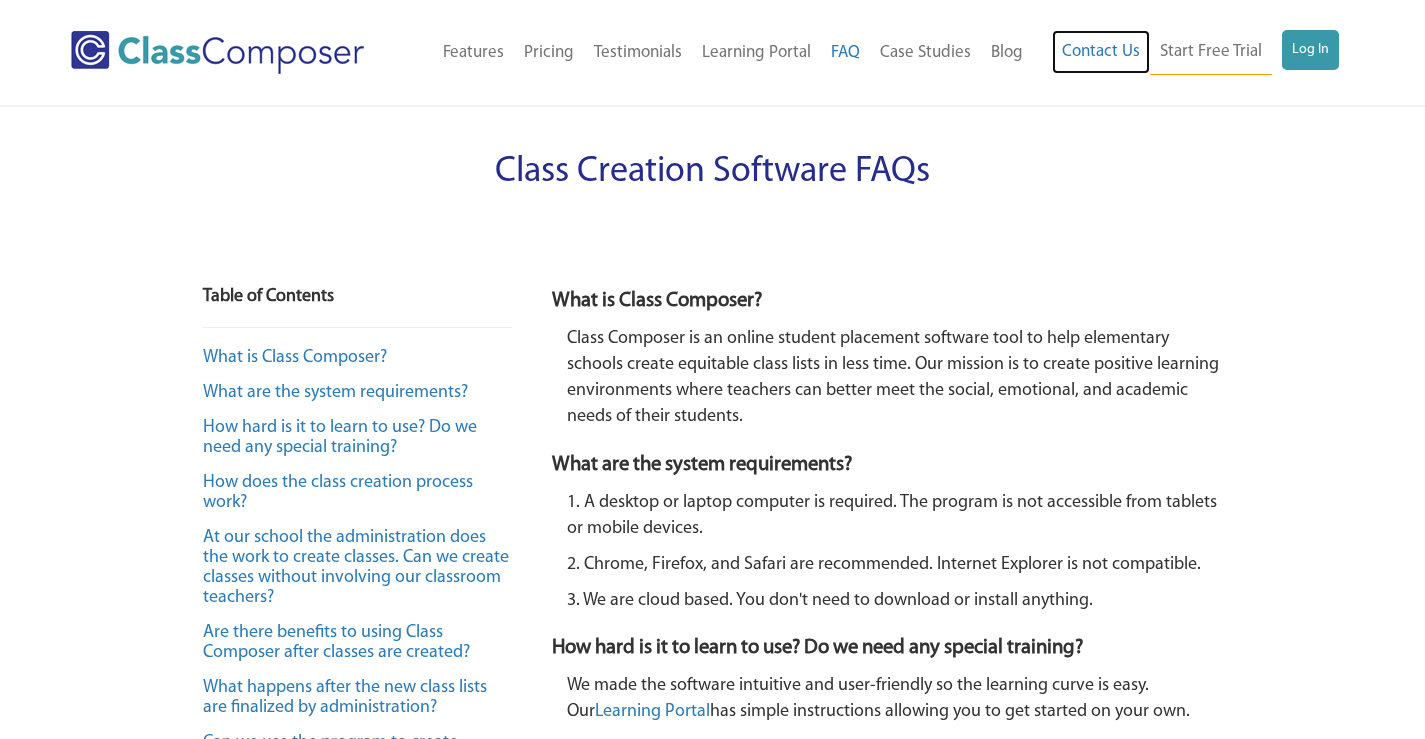 click on "Contact Us" at bounding box center (1101, 52) 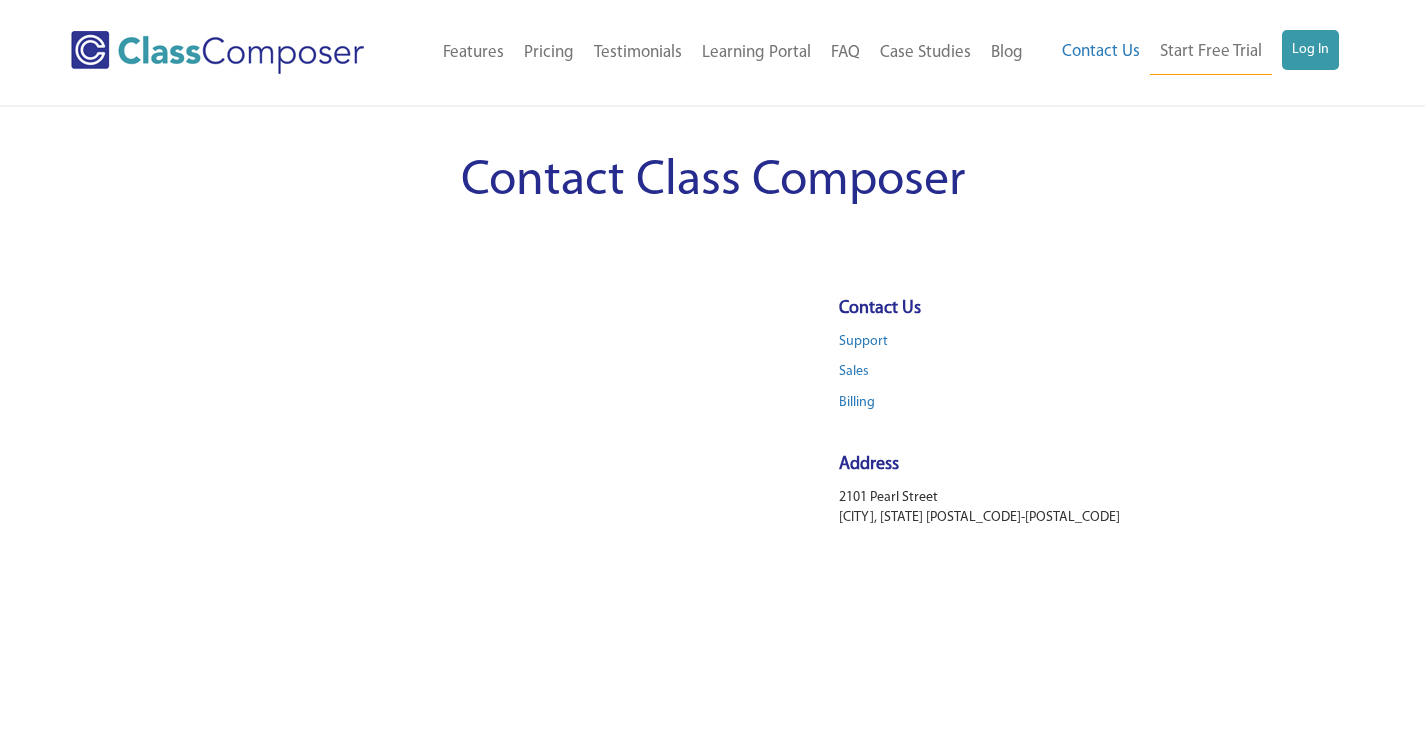 scroll, scrollTop: 0, scrollLeft: 0, axis: both 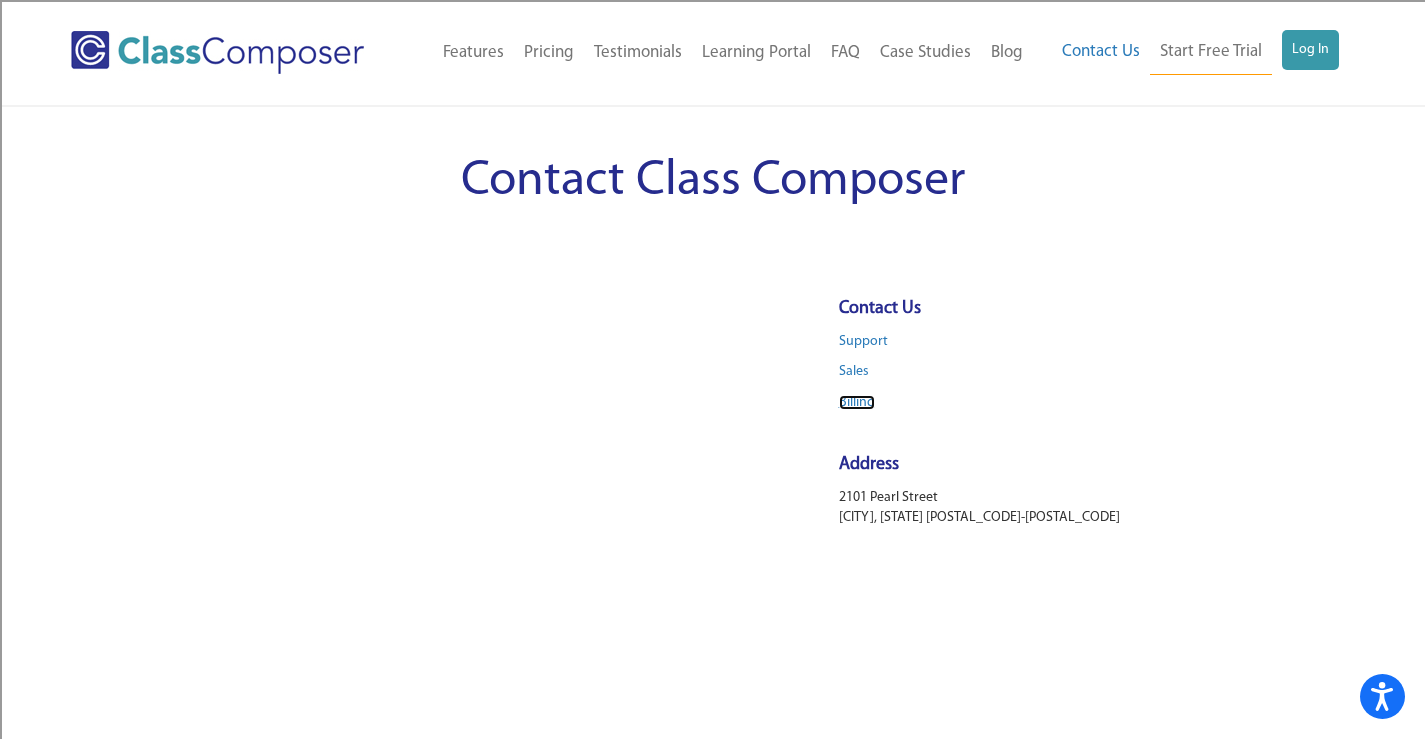 click on "Billing" at bounding box center [857, 402] 